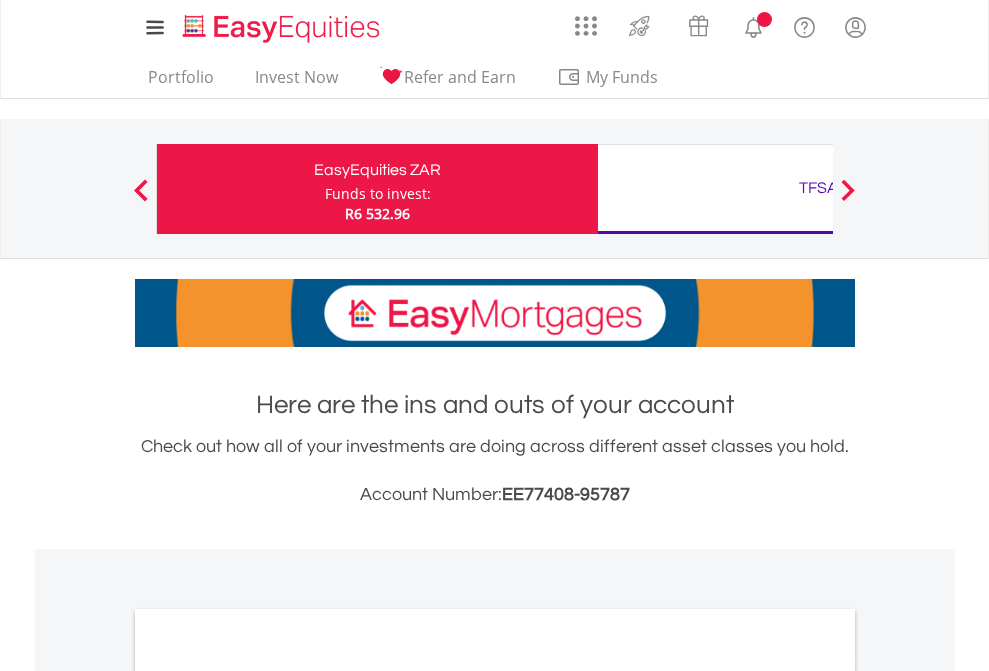 scroll, scrollTop: 0, scrollLeft: 0, axis: both 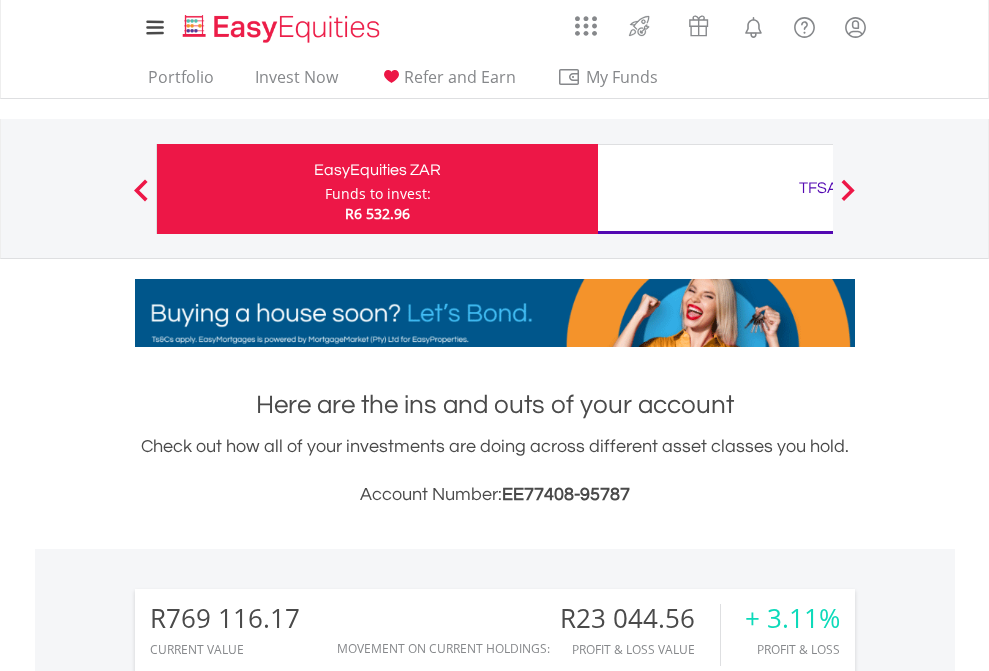 click on "Funds to invest:" at bounding box center [378, 194] 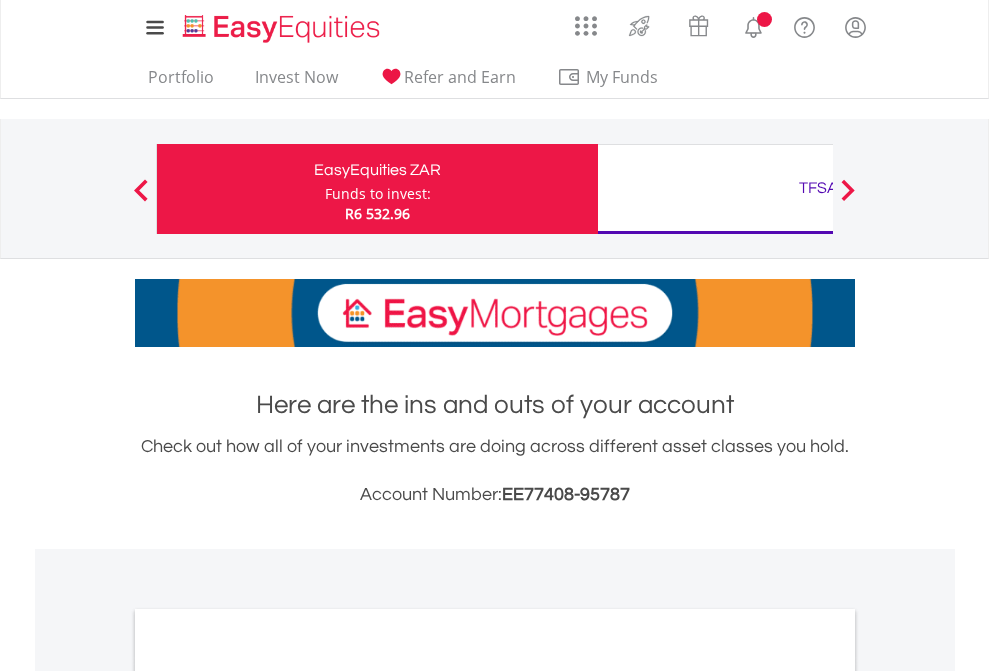 scroll, scrollTop: 0, scrollLeft: 0, axis: both 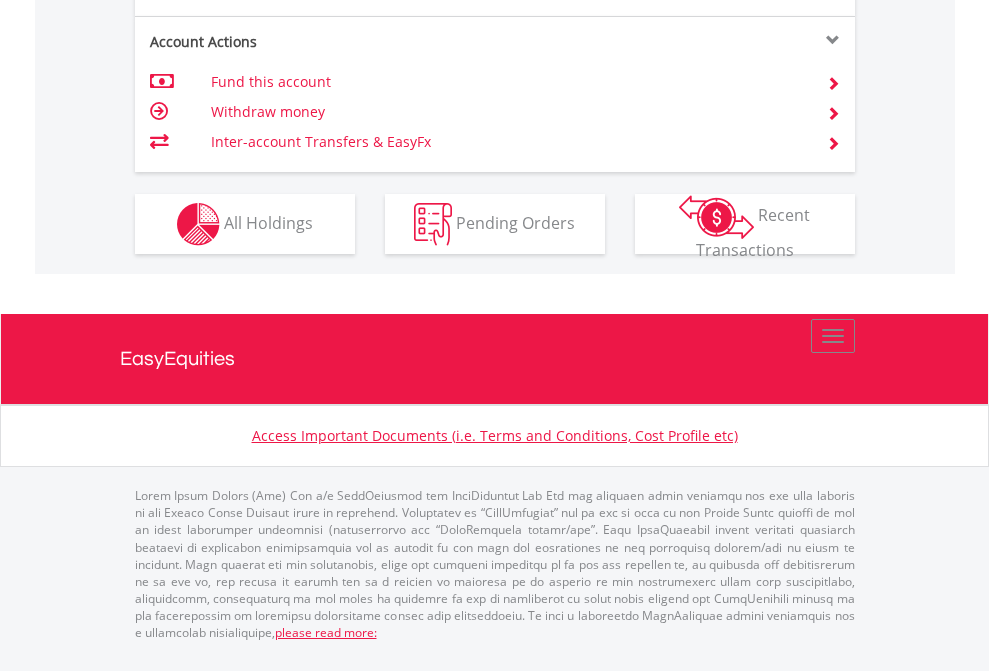 click on "Investment types" at bounding box center [706, -337] 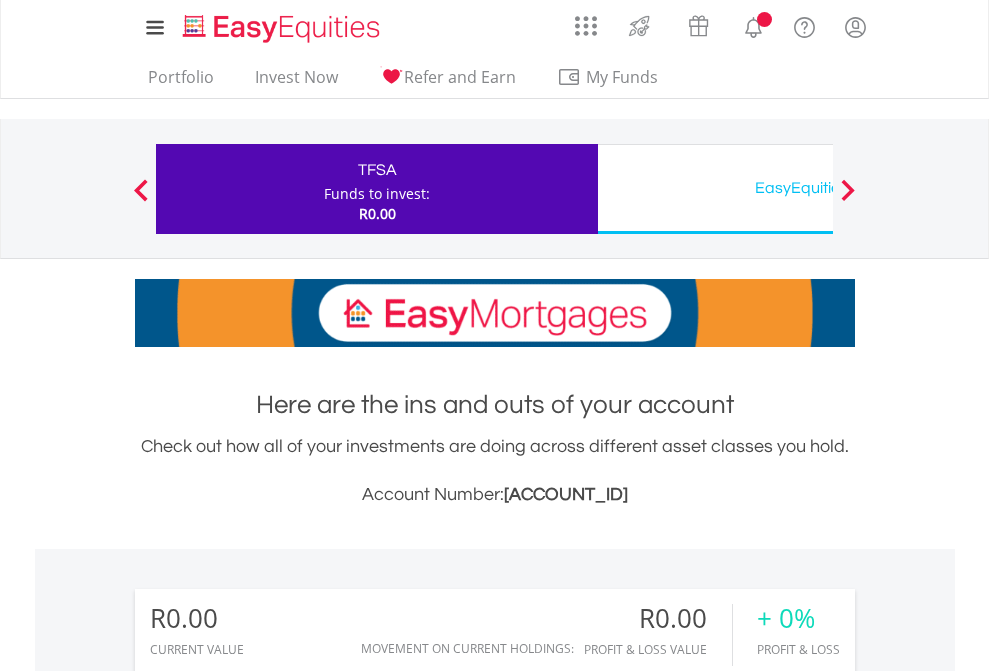 scroll, scrollTop: 0, scrollLeft: 0, axis: both 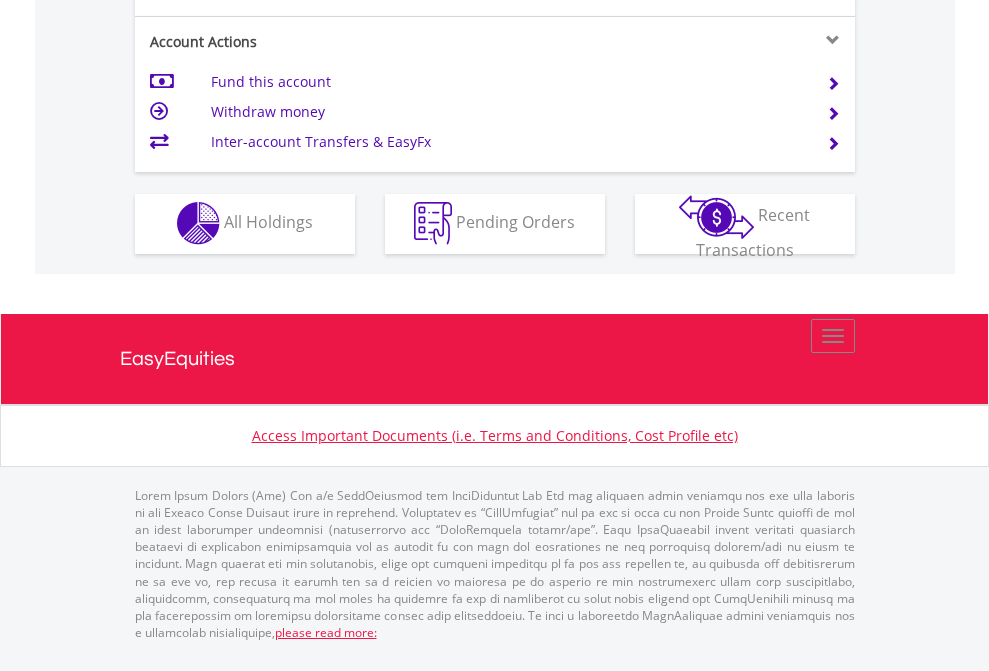 click on "Investment types" at bounding box center (706, -353) 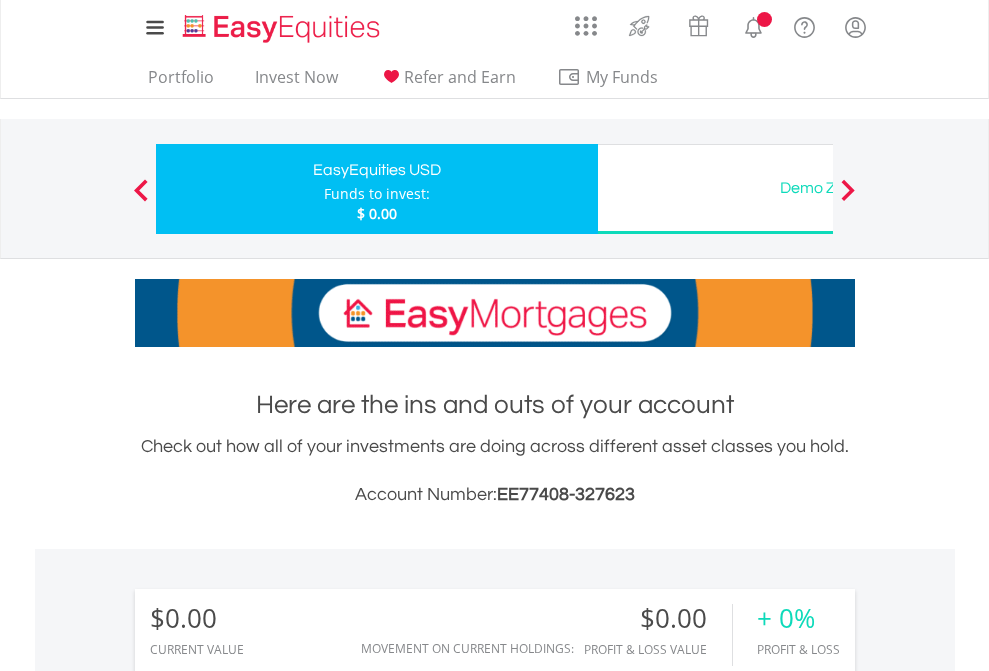 scroll, scrollTop: 0, scrollLeft: 0, axis: both 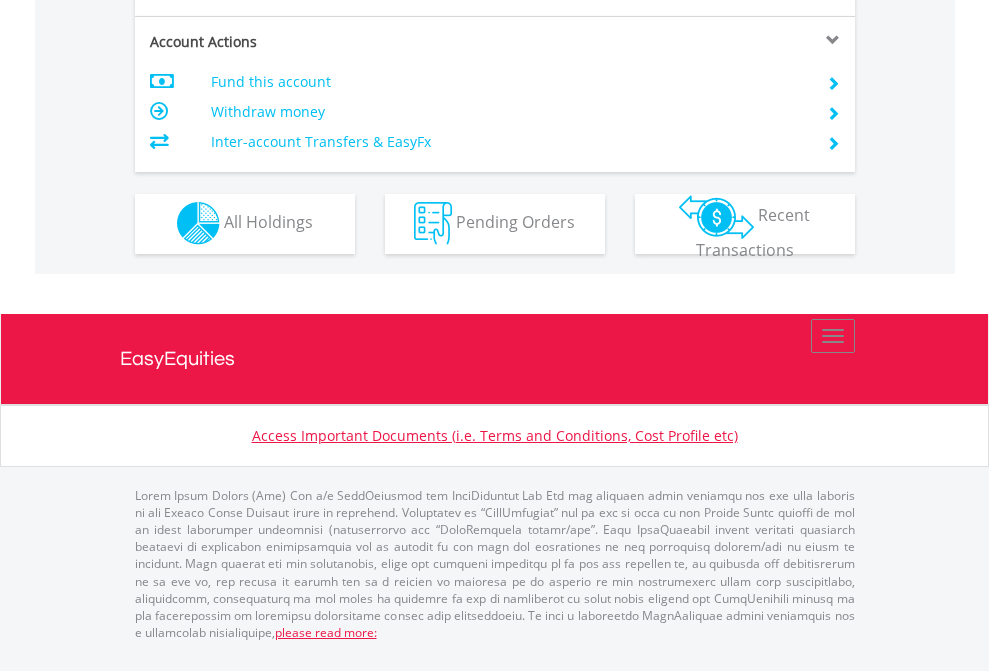 click on "Investment types" at bounding box center (706, -353) 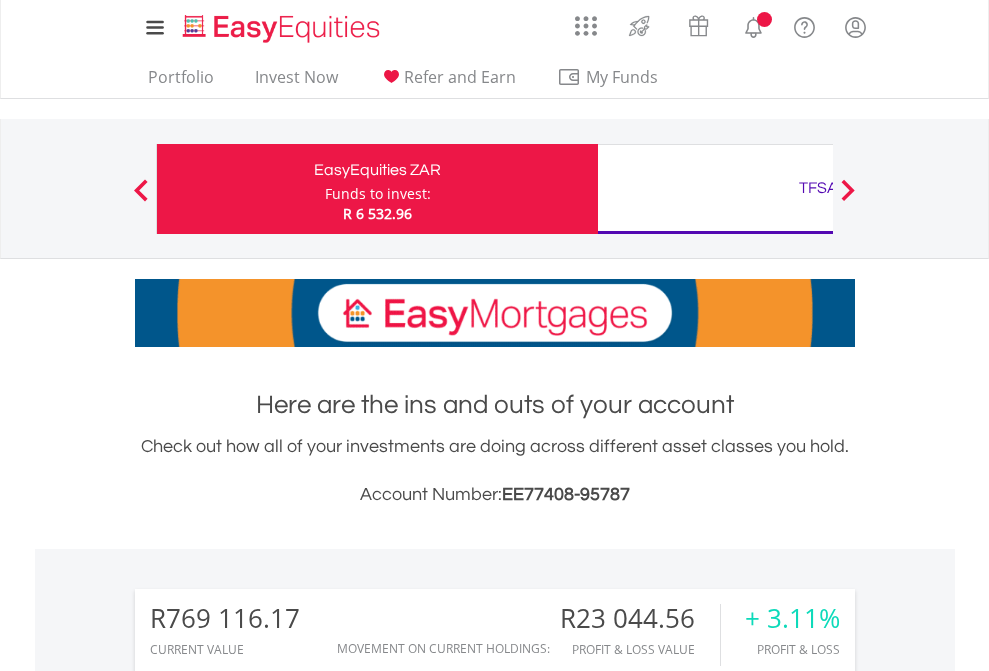 scroll, scrollTop: 0, scrollLeft: 0, axis: both 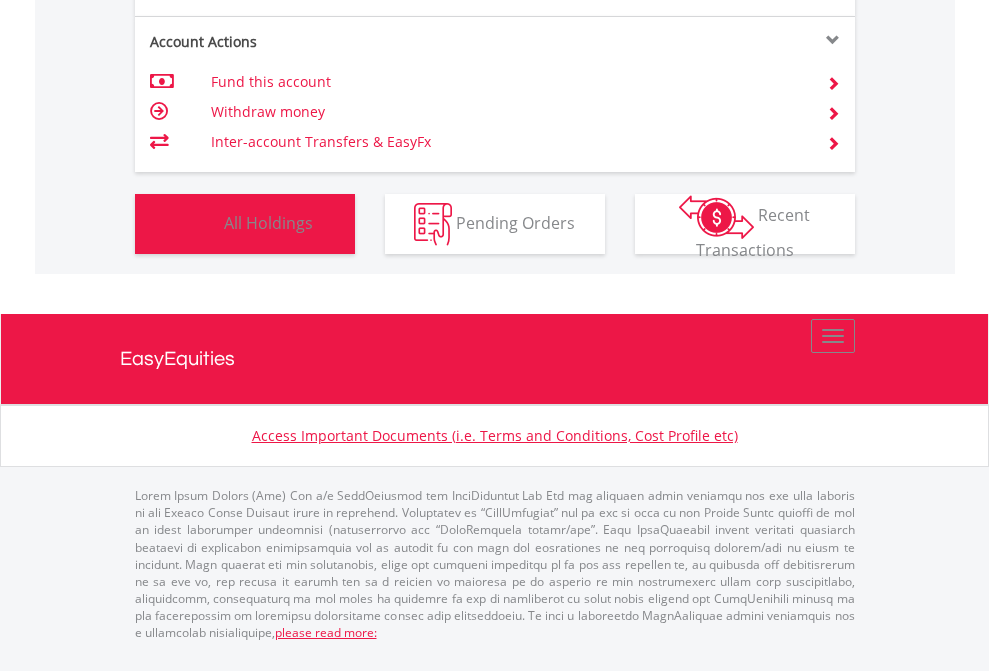 click on "All Holdings" at bounding box center (268, 222) 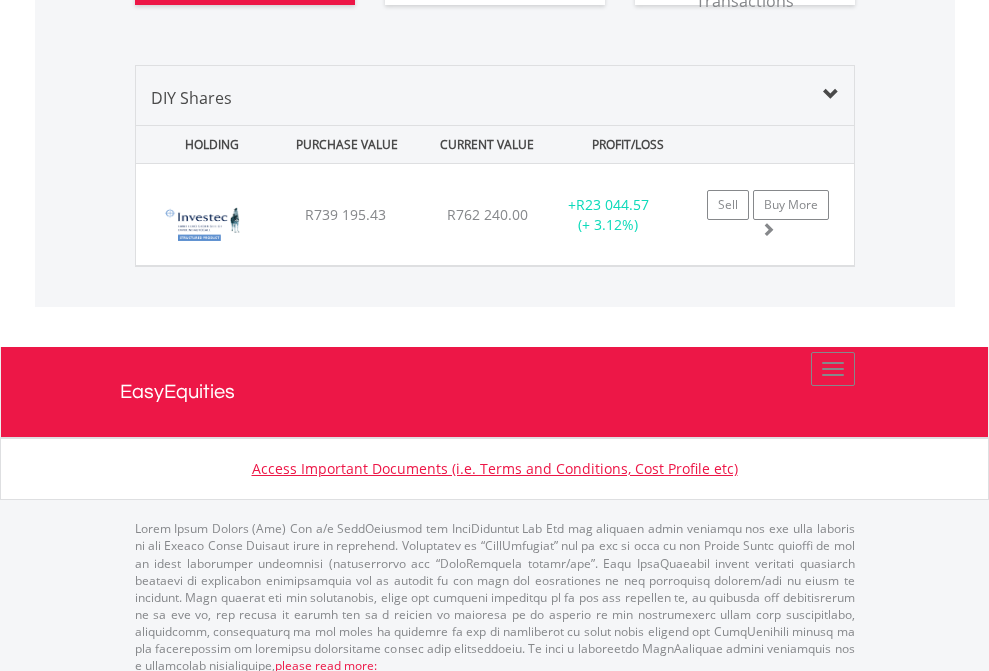 scroll, scrollTop: 2304, scrollLeft: 0, axis: vertical 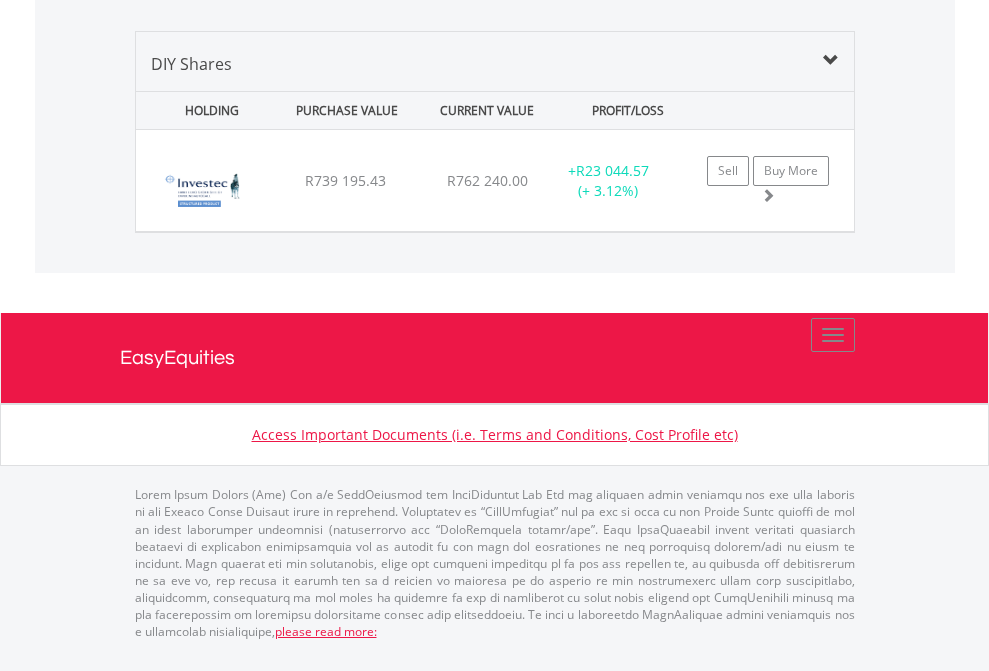 click on "TFSA" at bounding box center (818, -1419) 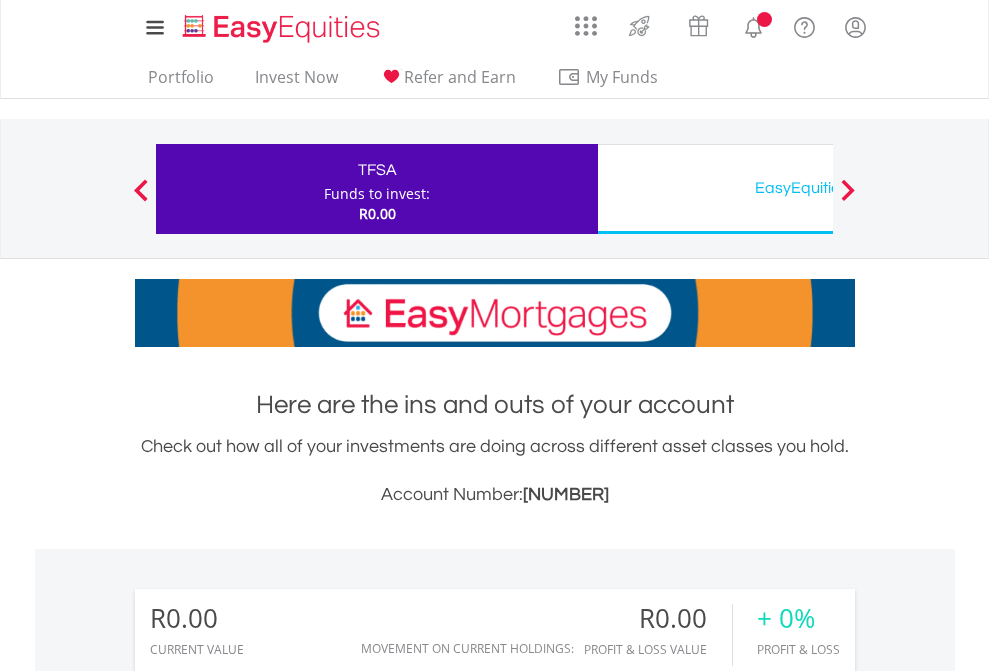 scroll, scrollTop: 0, scrollLeft: 0, axis: both 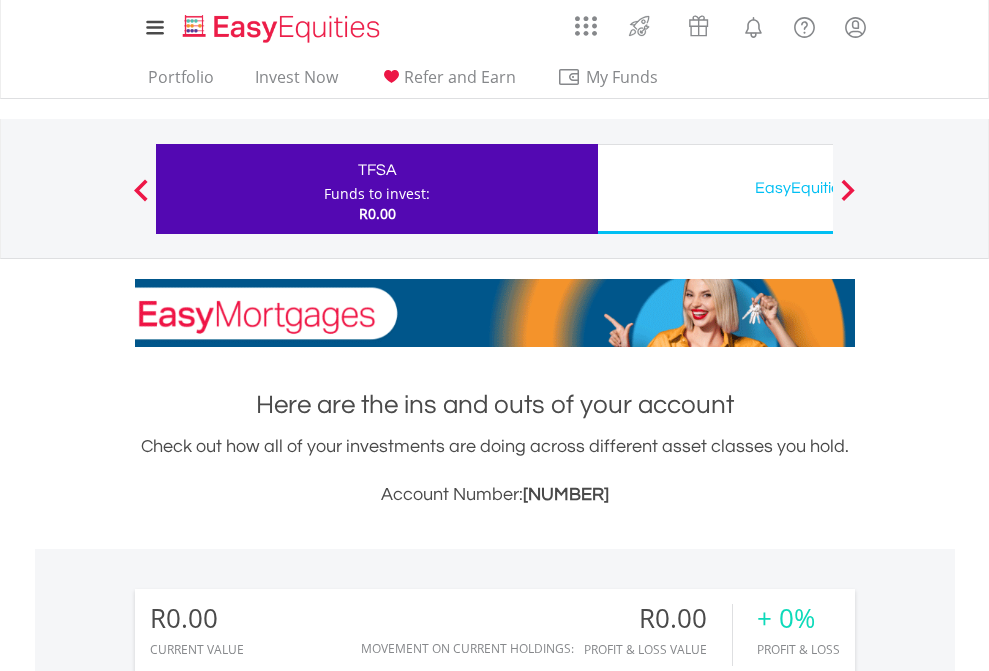 click on "All Holdings" at bounding box center (268, 1442) 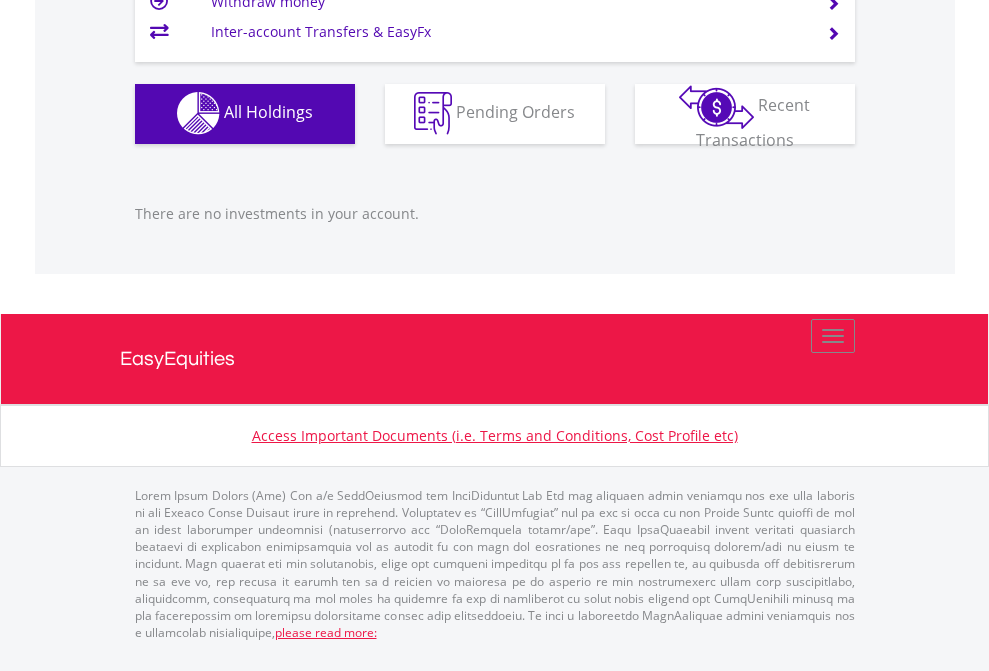 scroll, scrollTop: 1980, scrollLeft: 0, axis: vertical 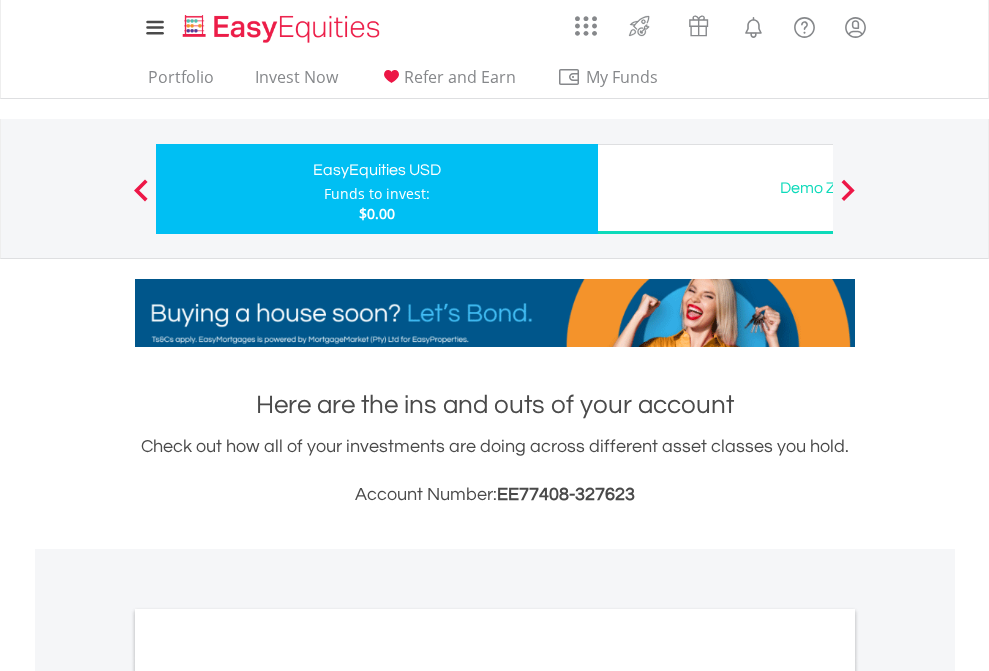 click on "All Holdings" at bounding box center [268, 1096] 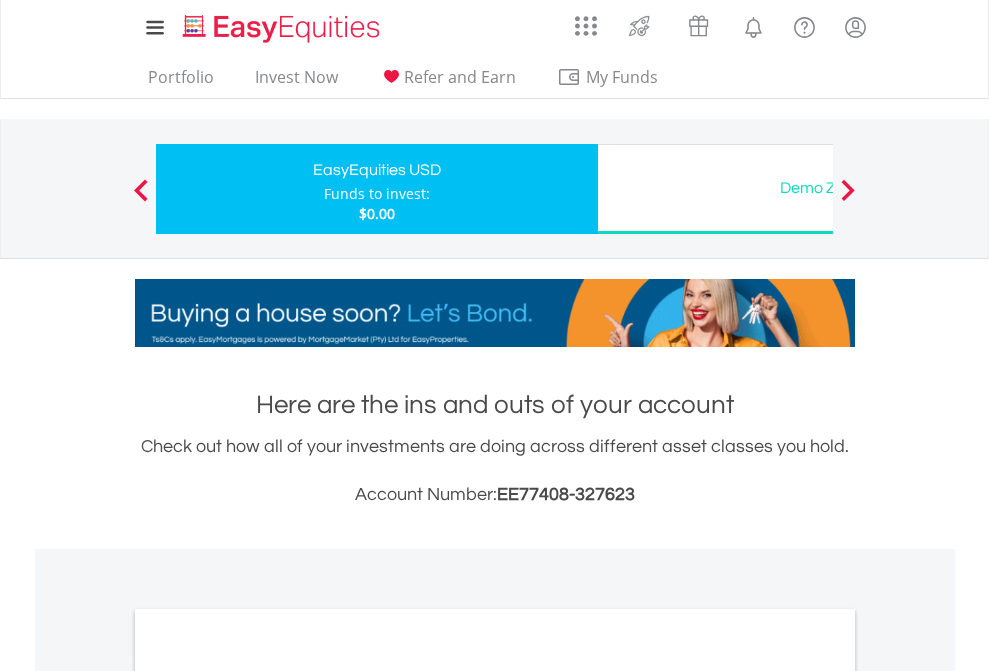 scroll, scrollTop: 1202, scrollLeft: 0, axis: vertical 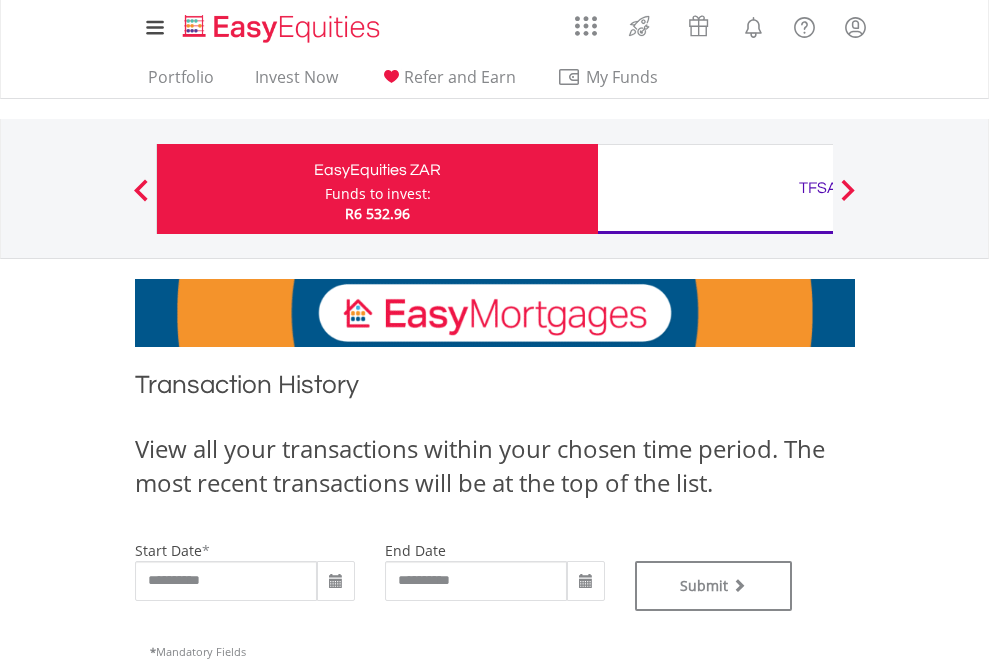 type on "**********" 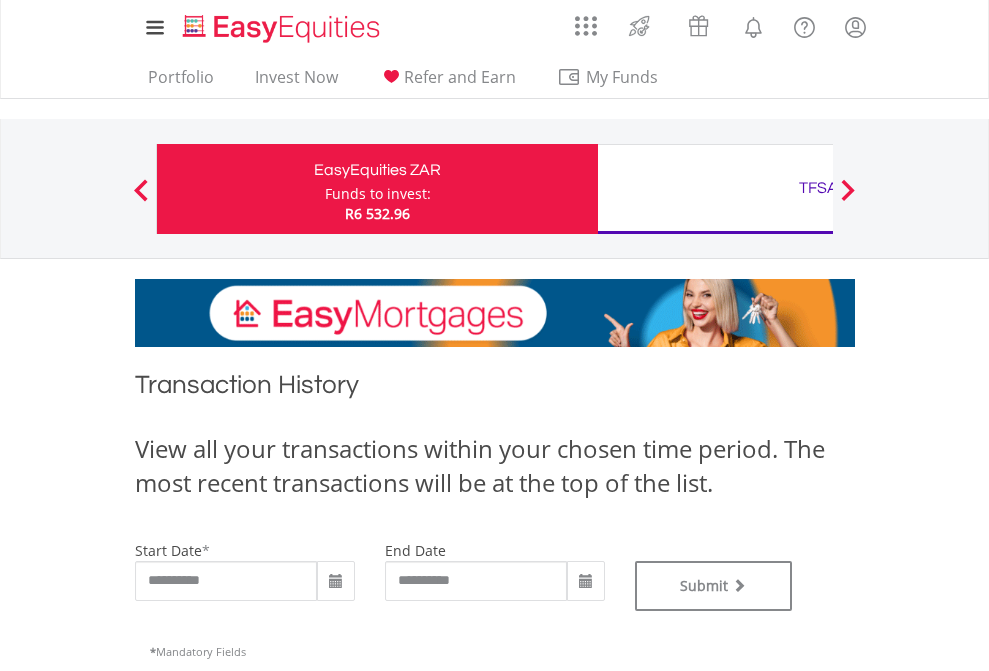type on "**********" 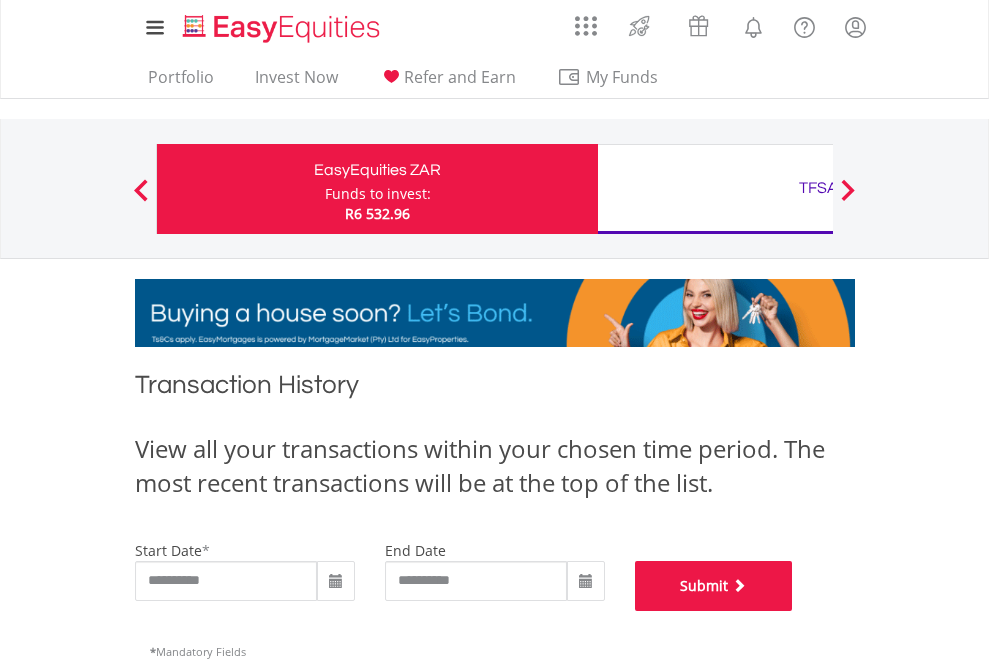 click on "Submit" at bounding box center (714, 586) 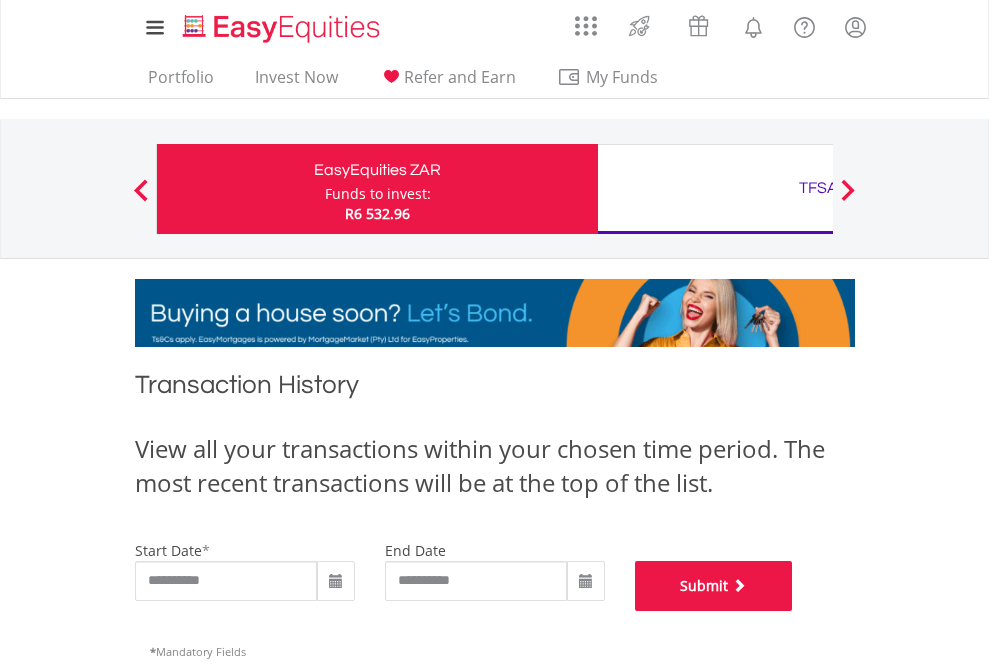 scroll, scrollTop: 811, scrollLeft: 0, axis: vertical 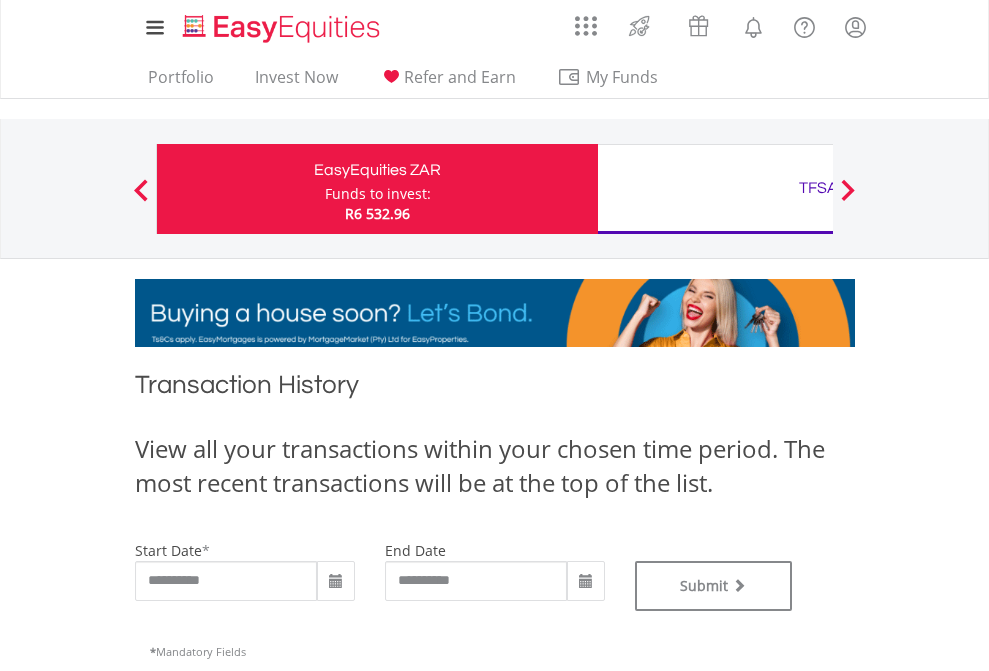 click on "TFSA" at bounding box center [818, 188] 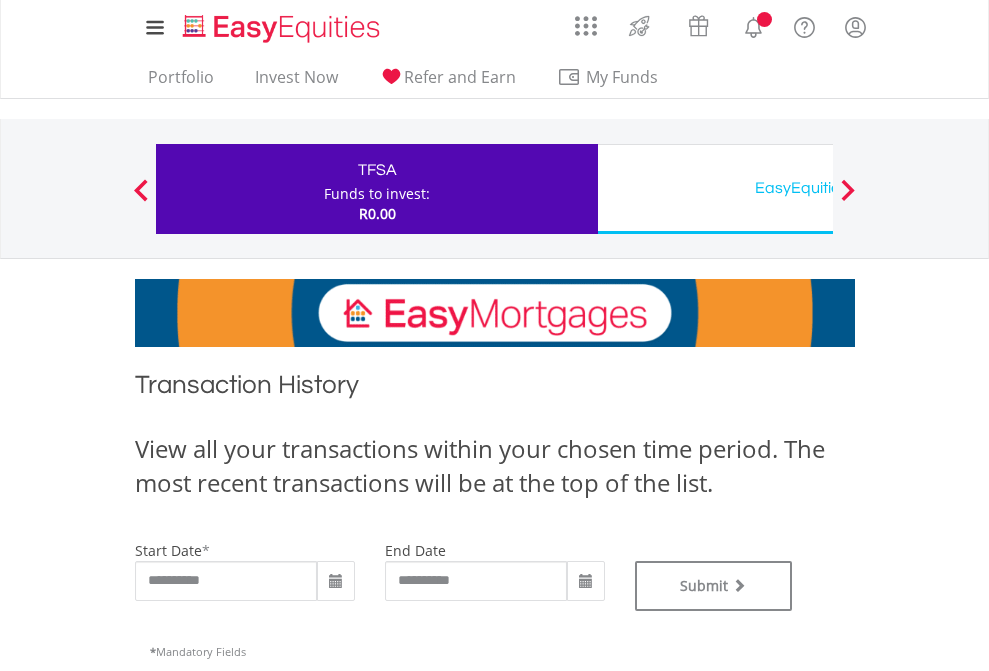 scroll, scrollTop: 0, scrollLeft: 0, axis: both 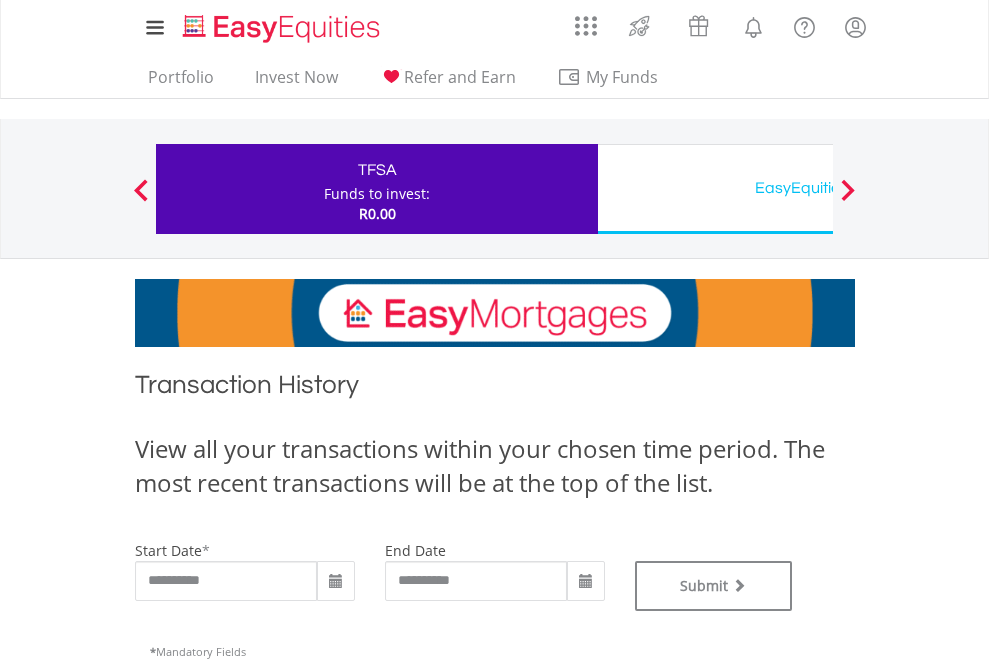 type on "**********" 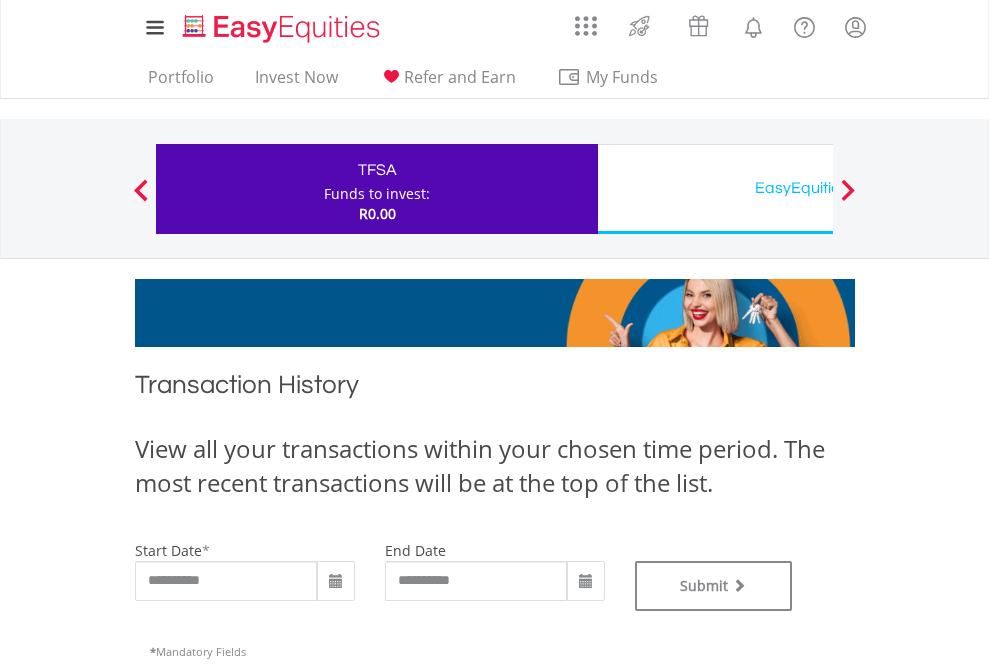 type on "**********" 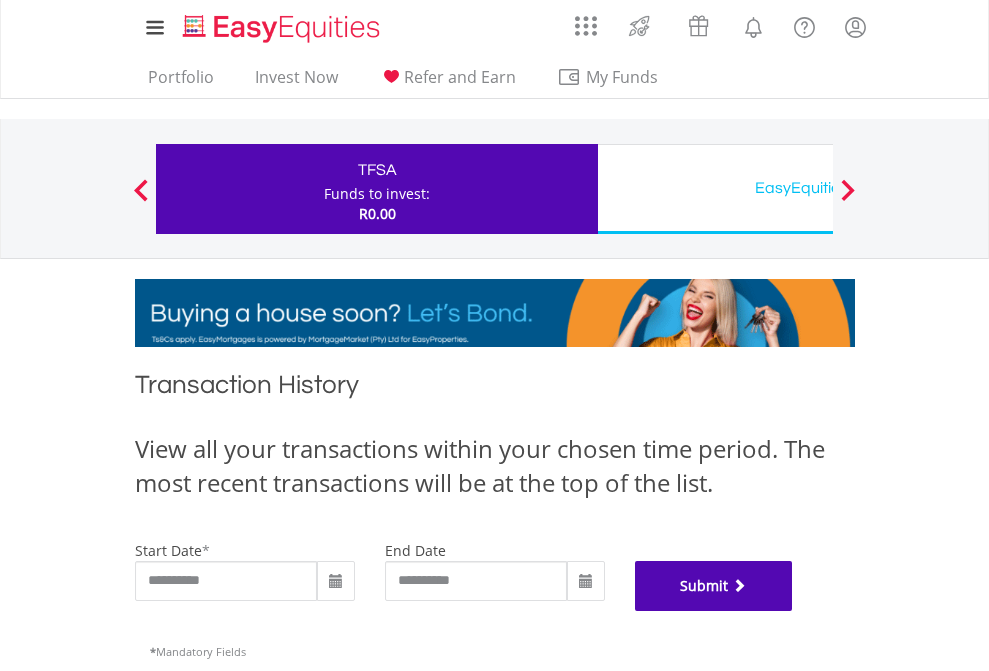 click on "Submit" at bounding box center [714, 586] 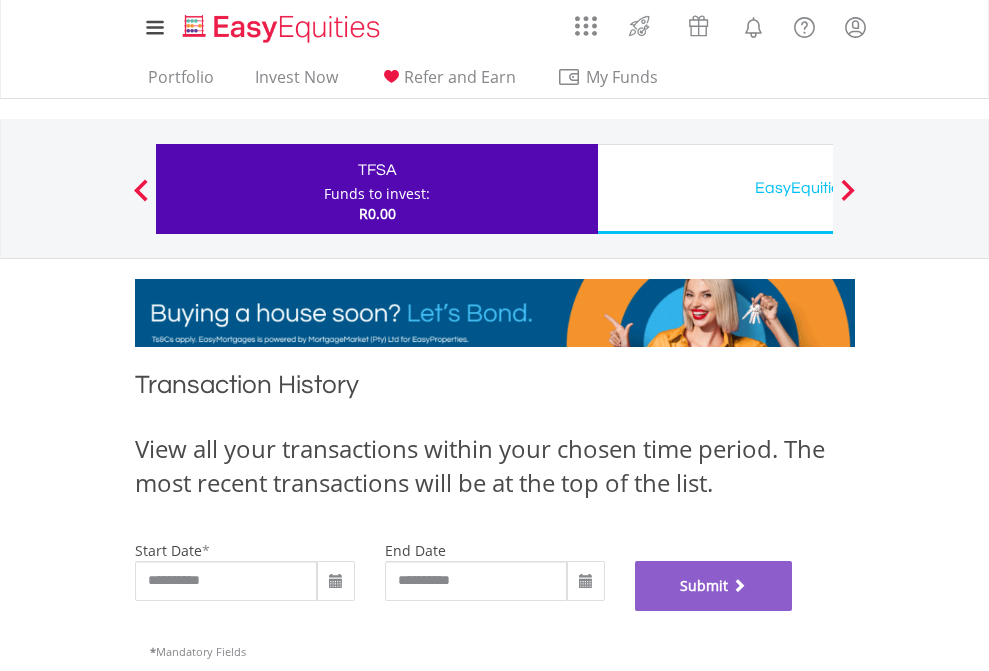 scroll, scrollTop: 811, scrollLeft: 0, axis: vertical 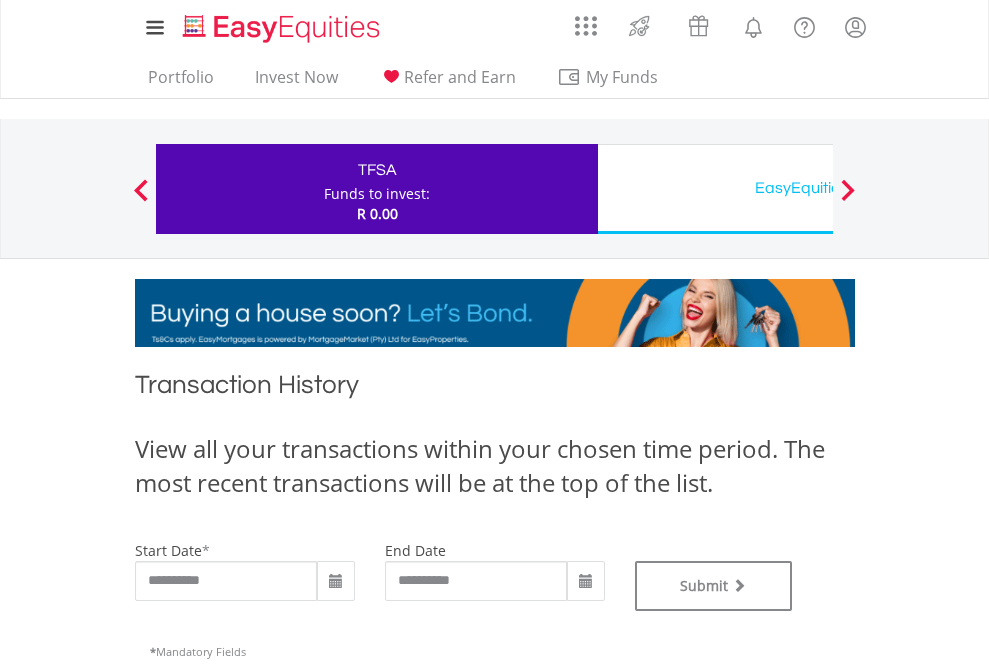 click on "EasyEquities USD" at bounding box center [818, 188] 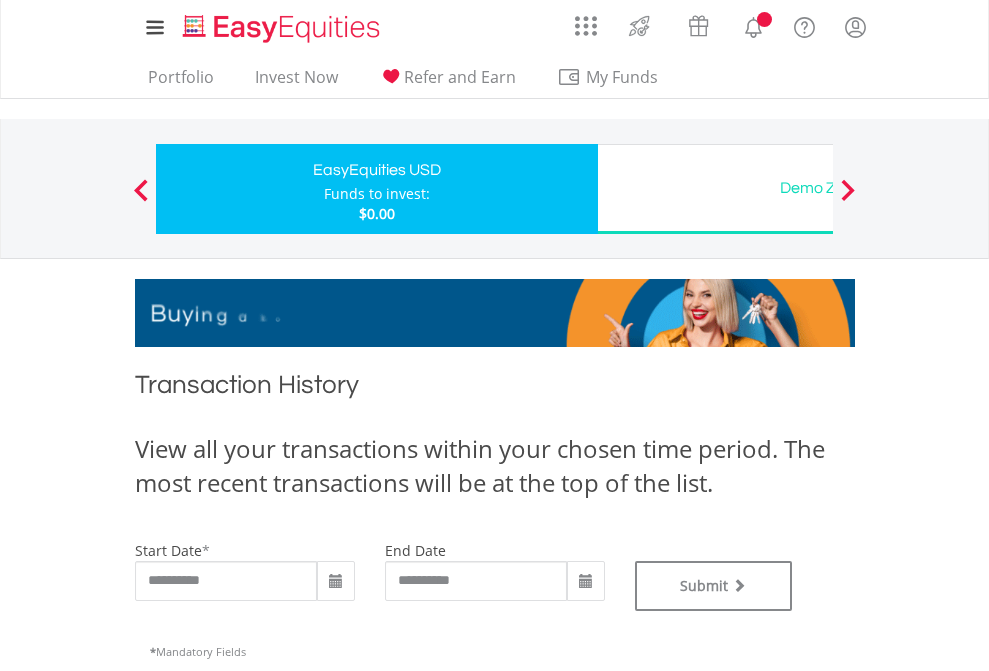scroll, scrollTop: 0, scrollLeft: 0, axis: both 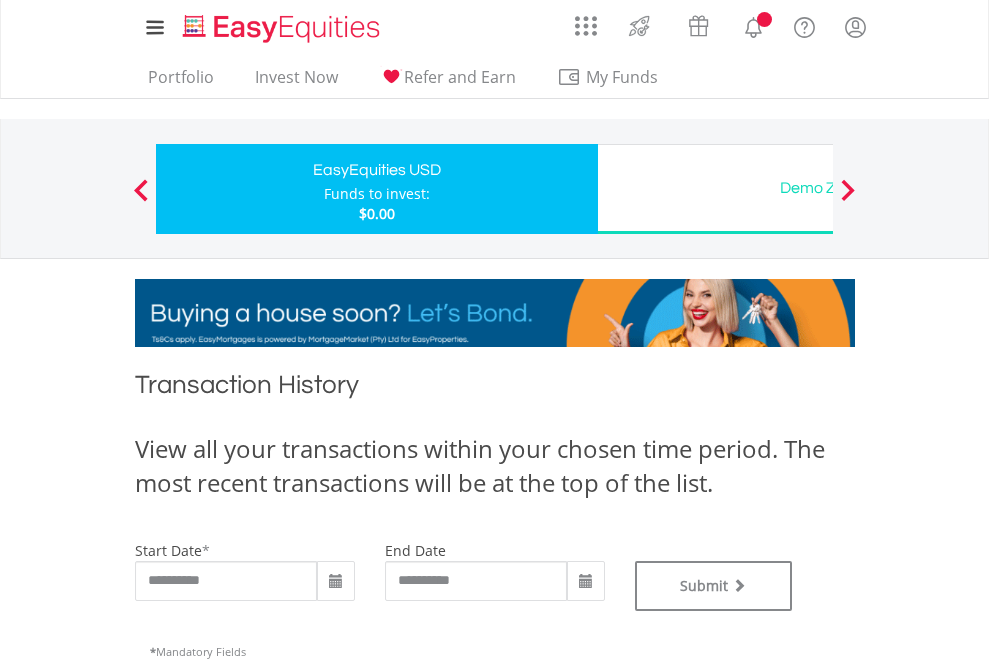 type on "**********" 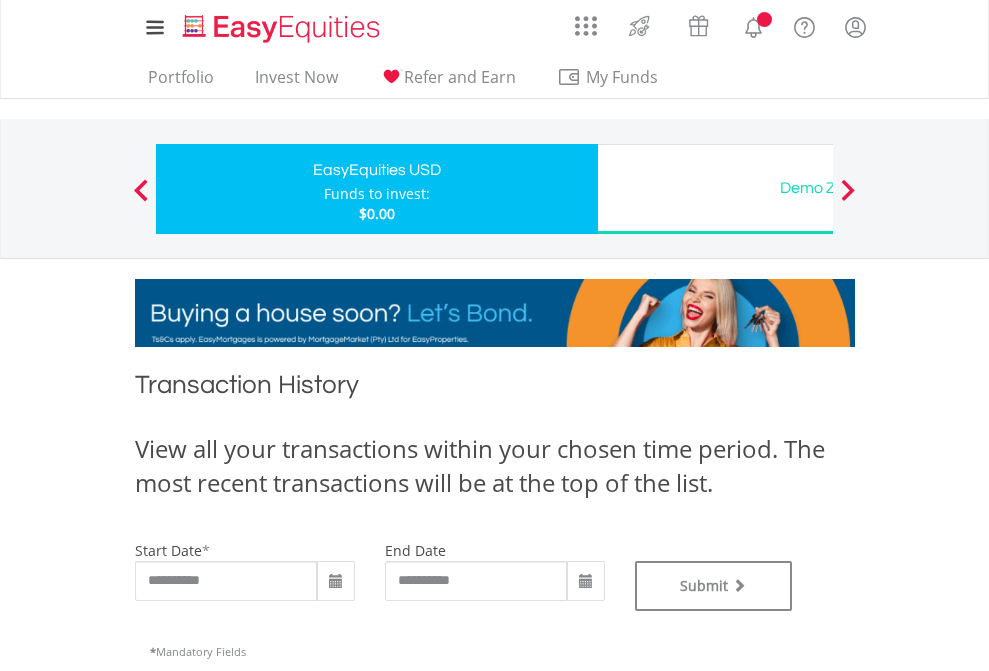type on "**********" 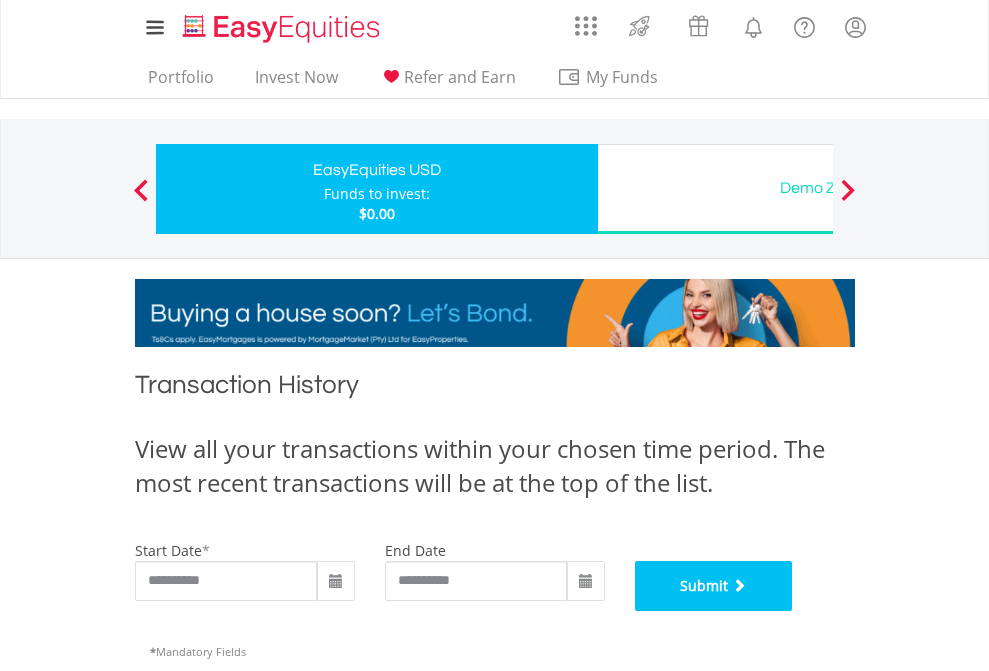 click on "Submit" at bounding box center [714, 586] 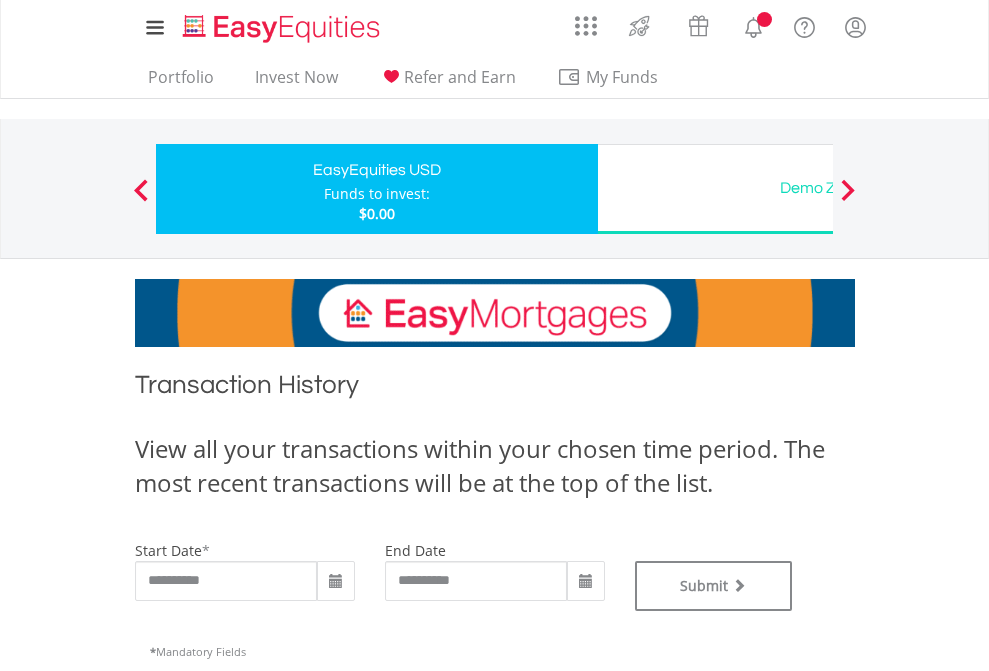scroll, scrollTop: 0, scrollLeft: 0, axis: both 